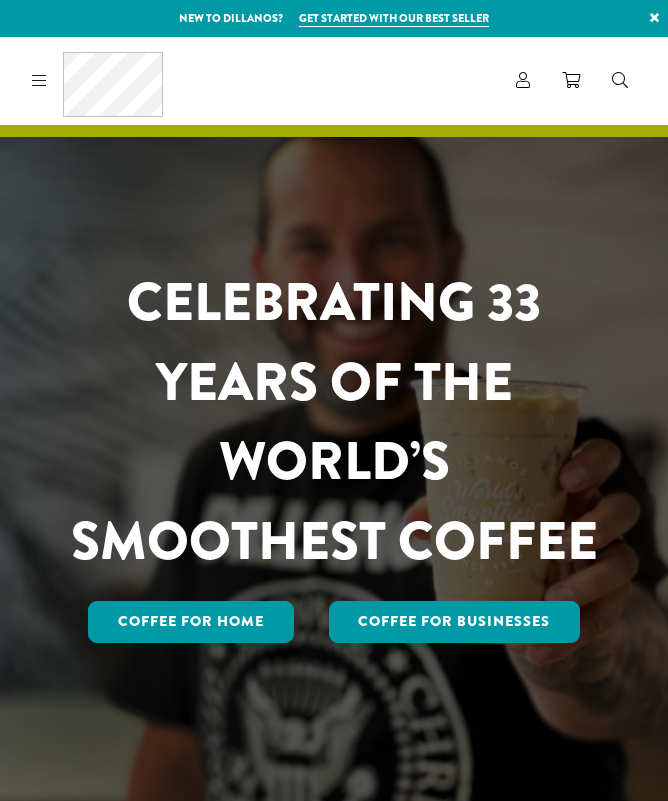 scroll, scrollTop: 0, scrollLeft: 0, axis: both 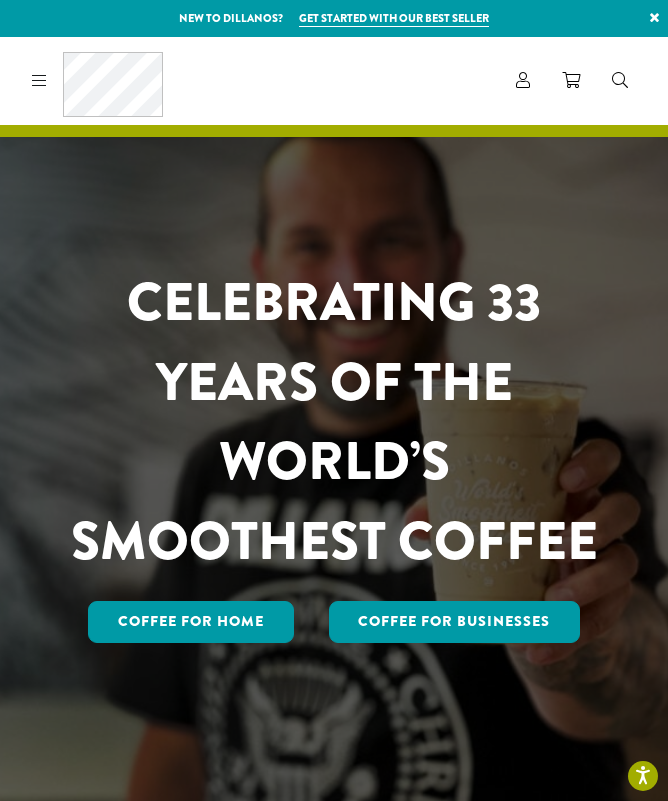 click on "Coffee for Home" at bounding box center (191, 622) 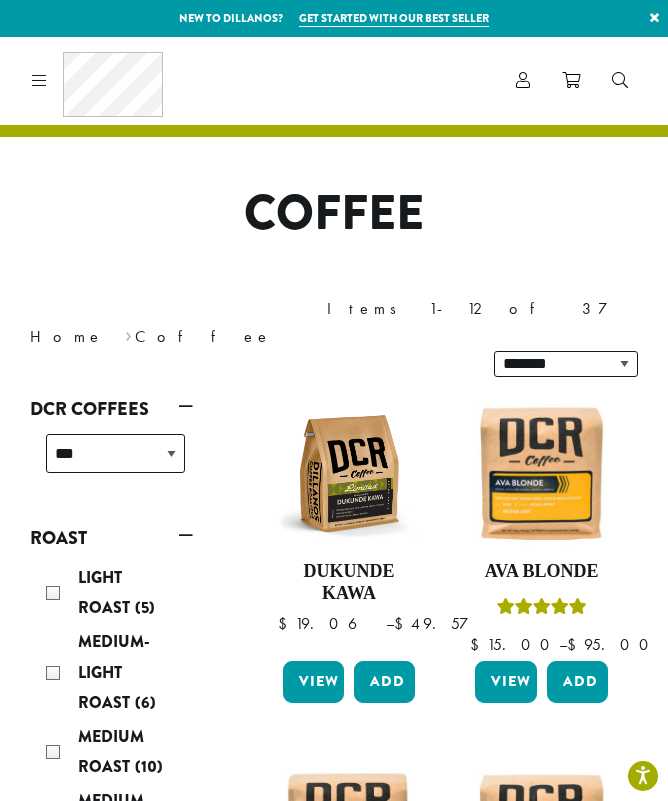 scroll, scrollTop: 0, scrollLeft: 0, axis: both 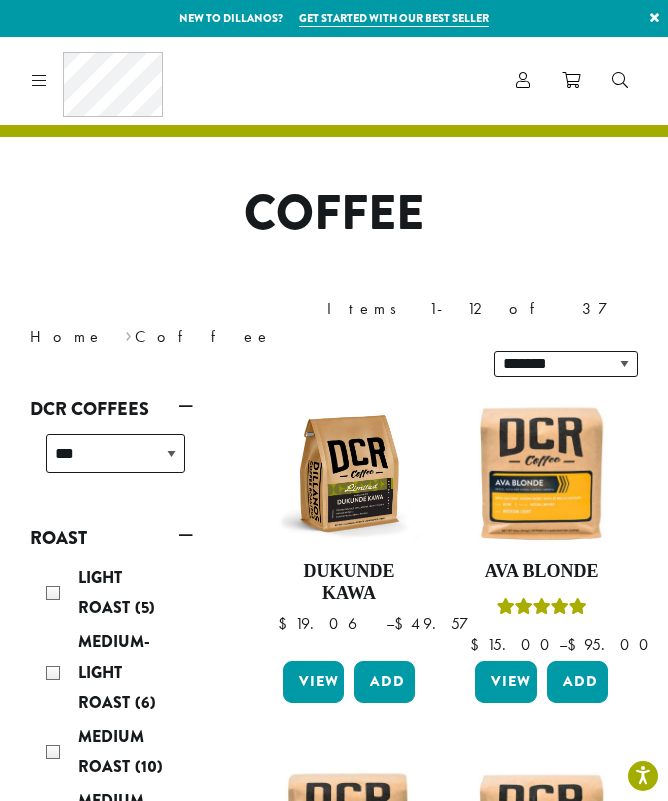 click on "**********" at bounding box center [445, 1596] 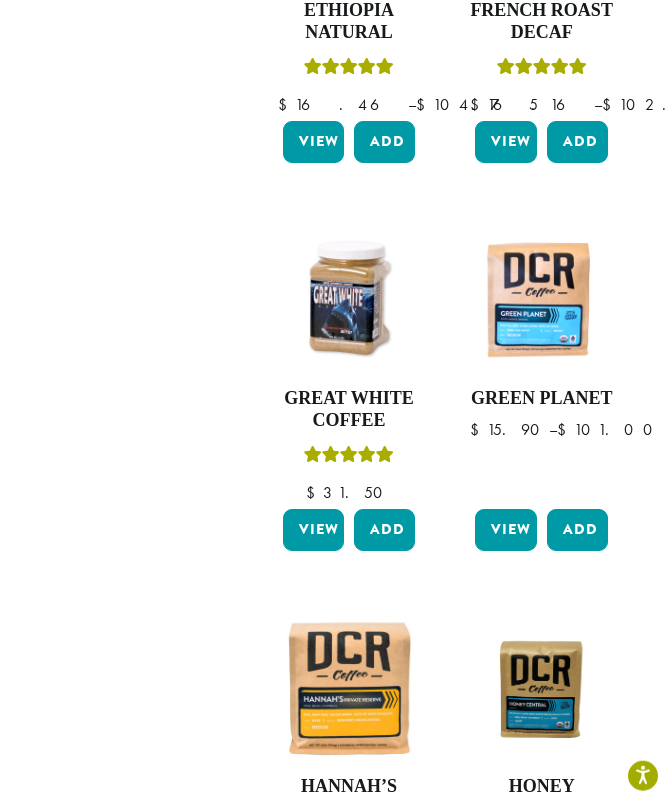 scroll, scrollTop: 1682, scrollLeft: 0, axis: vertical 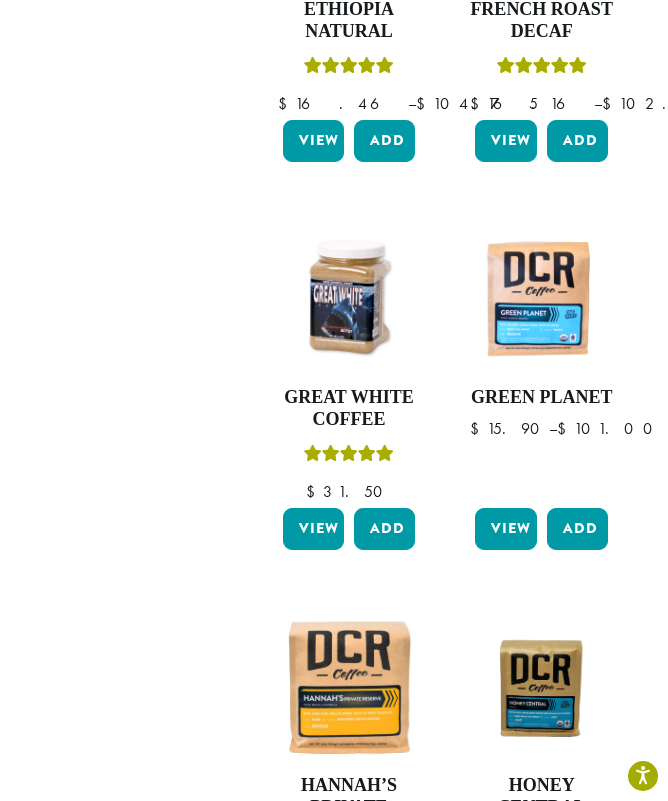 click at bounding box center [349, 299] 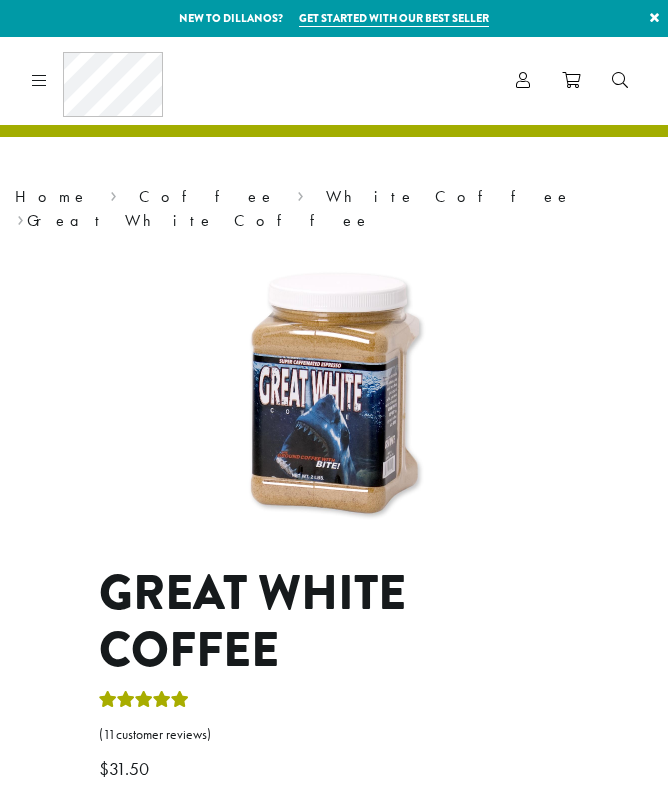 scroll, scrollTop: 0, scrollLeft: 0, axis: both 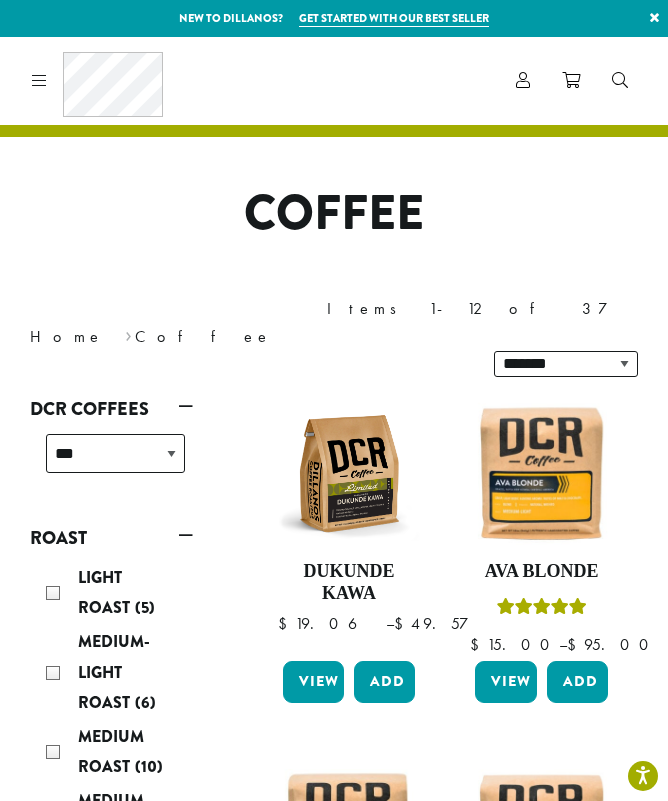 click on "Home" at bounding box center [67, 336] 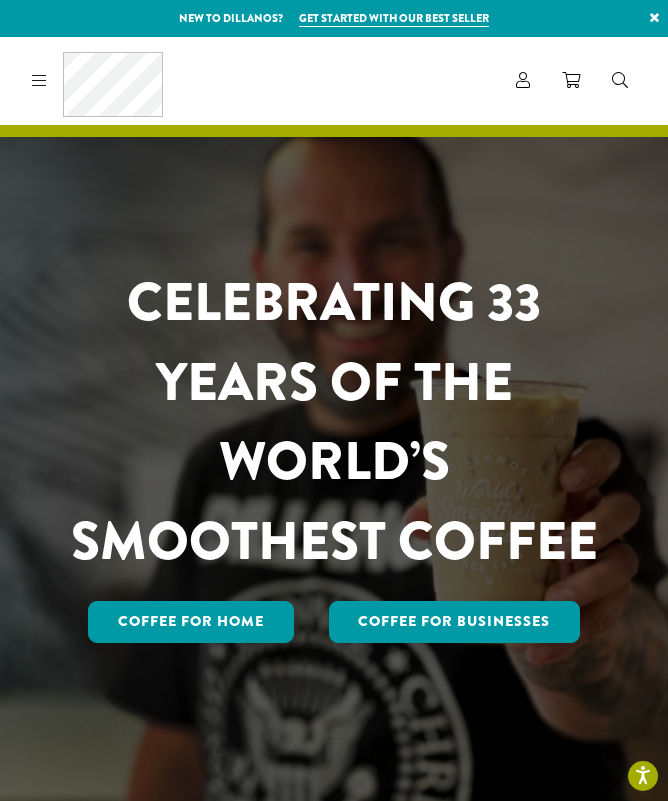 scroll, scrollTop: 0, scrollLeft: 0, axis: both 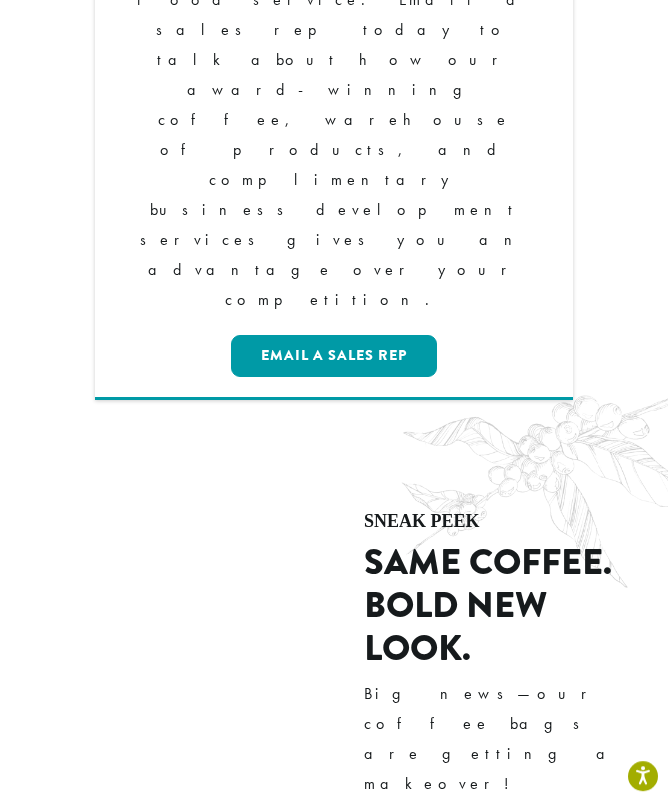 click on "Big news—our coffee bags are getting a makeover!" at bounding box center [501, 739] 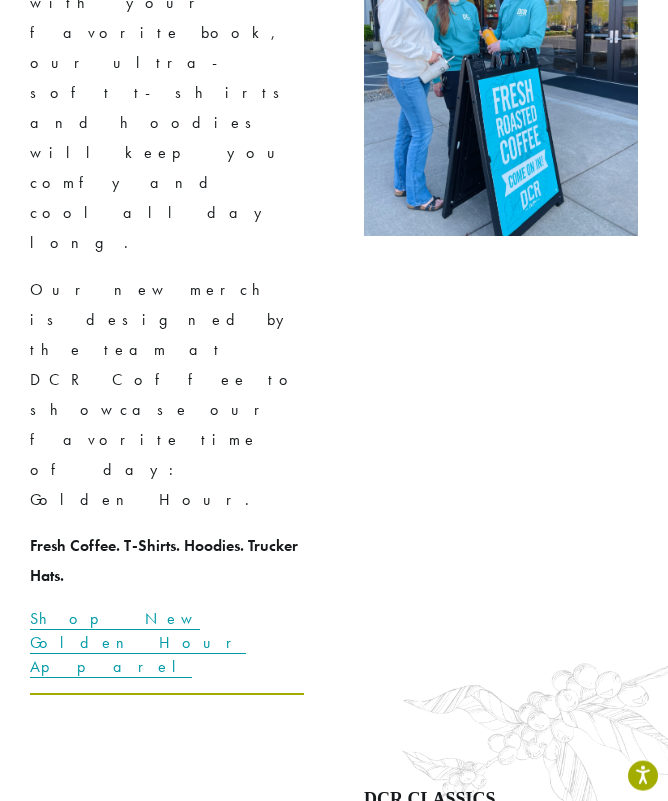 scroll, scrollTop: 4837, scrollLeft: 0, axis: vertical 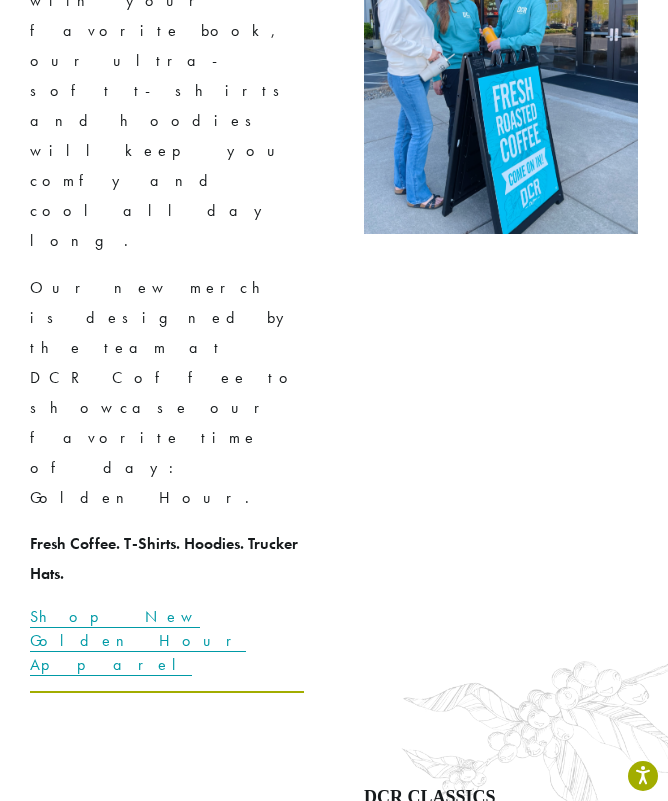 click on "Home Brewing" at bounding box center (334, 2873) 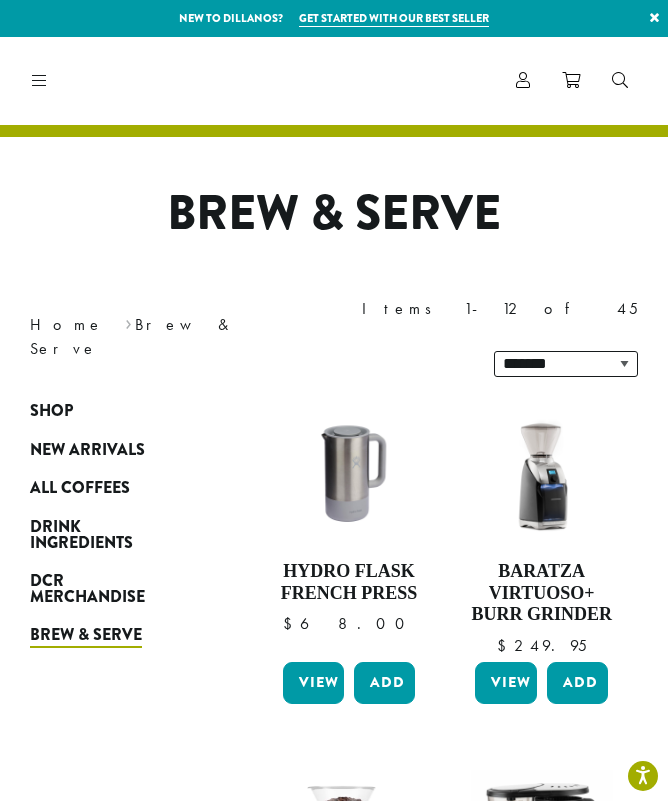 scroll, scrollTop: 0, scrollLeft: 0, axis: both 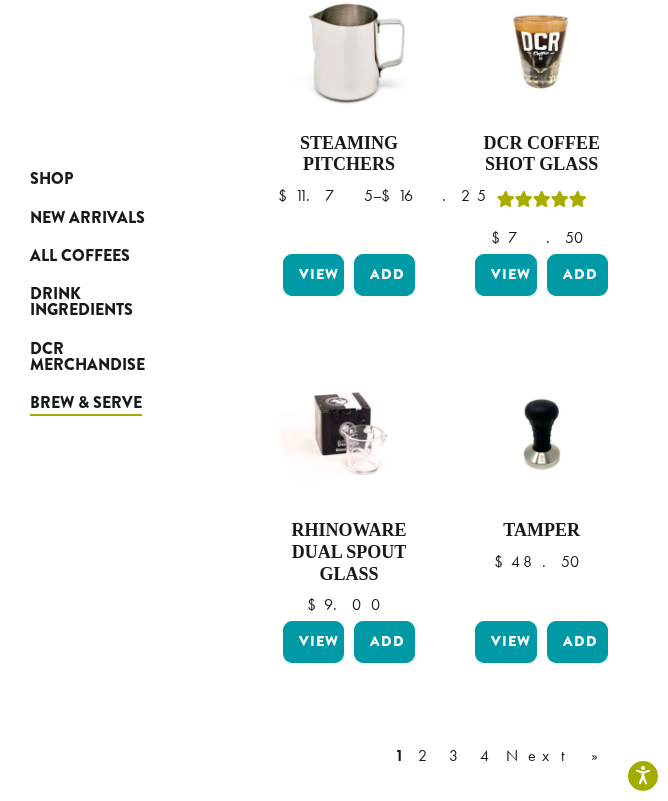 click on "2" at bounding box center (426, 756) 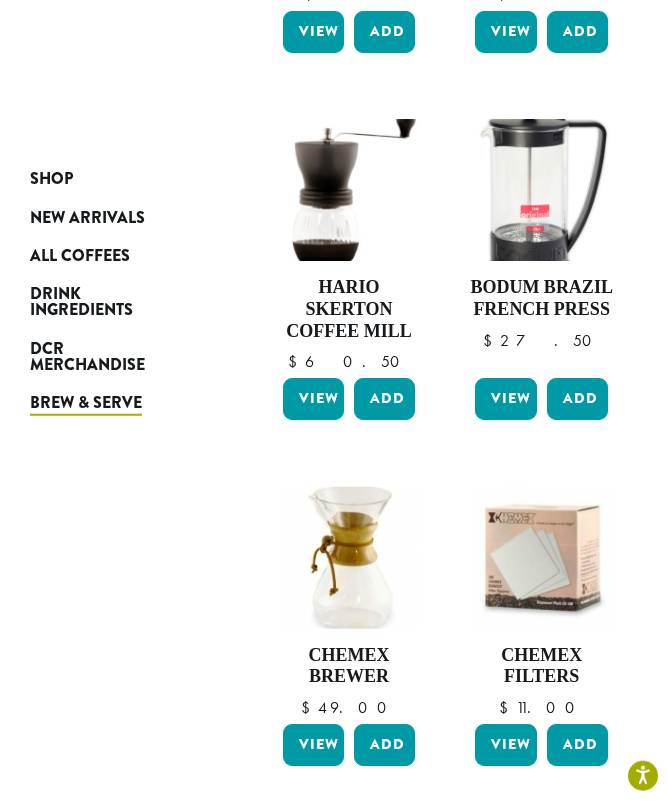 scroll, scrollTop: 1358, scrollLeft: 0, axis: vertical 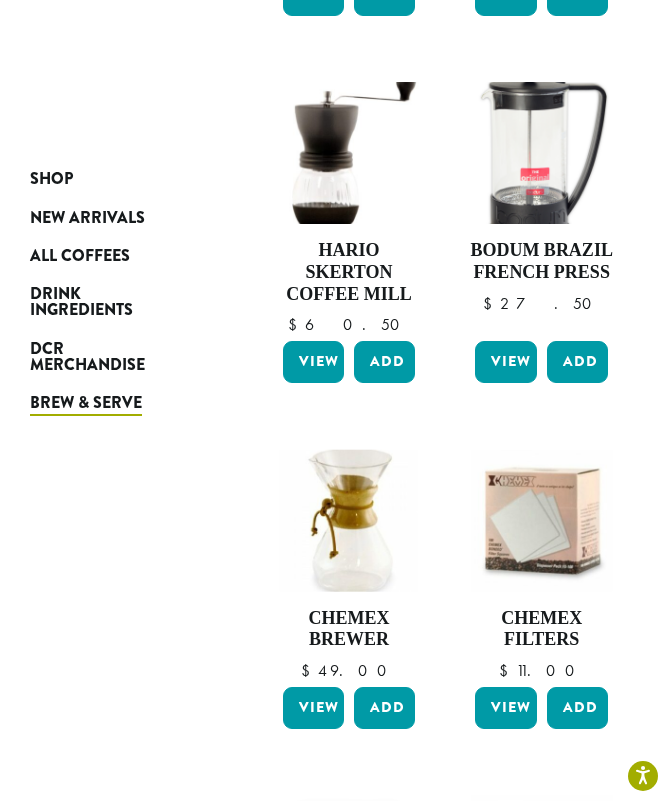 click at bounding box center [348, 520] 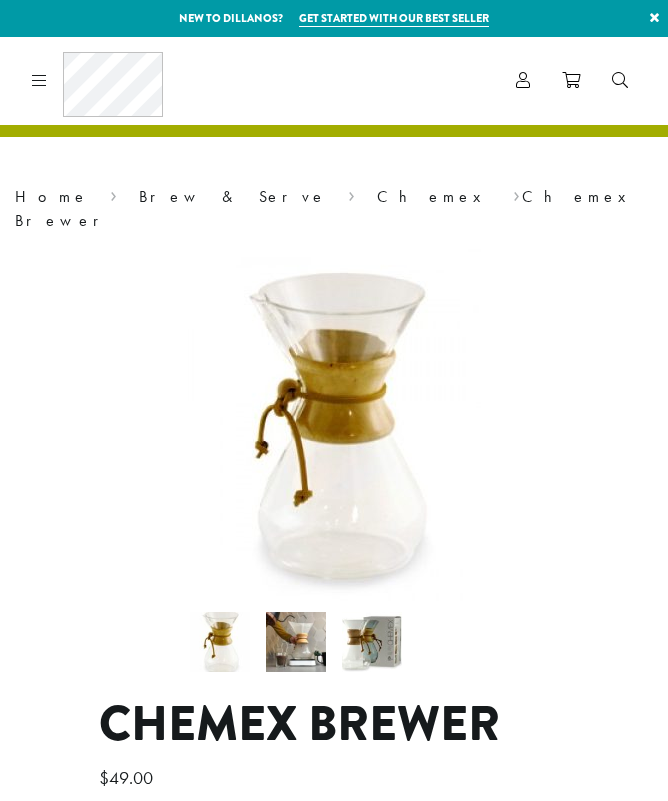 scroll, scrollTop: 0, scrollLeft: 0, axis: both 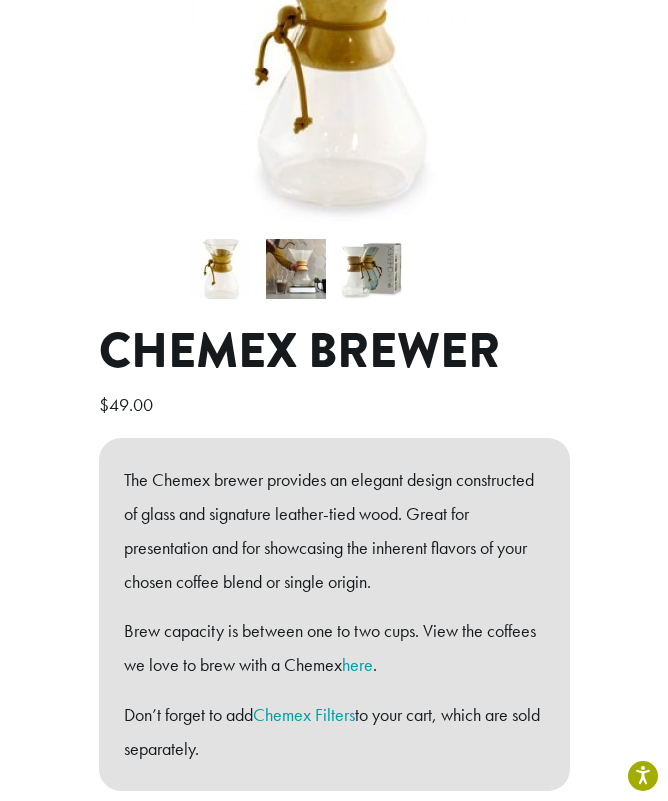 click on "here" at bounding box center (357, 664) 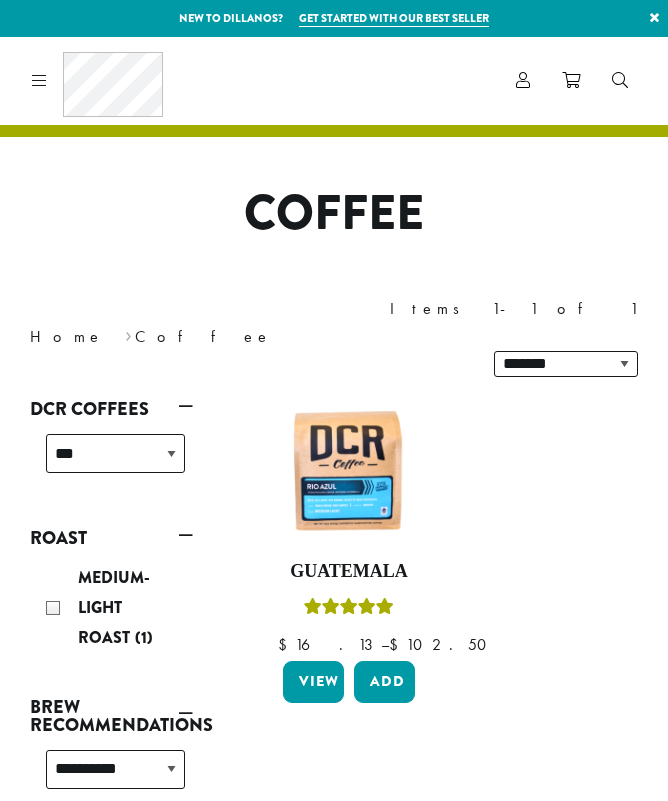 scroll, scrollTop: 0, scrollLeft: 0, axis: both 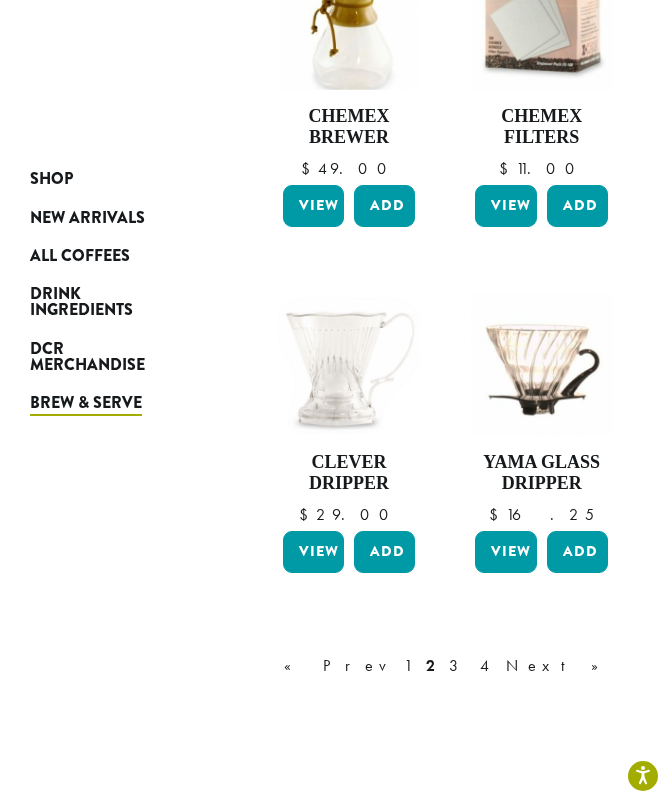 click on "3" at bounding box center (457, 666) 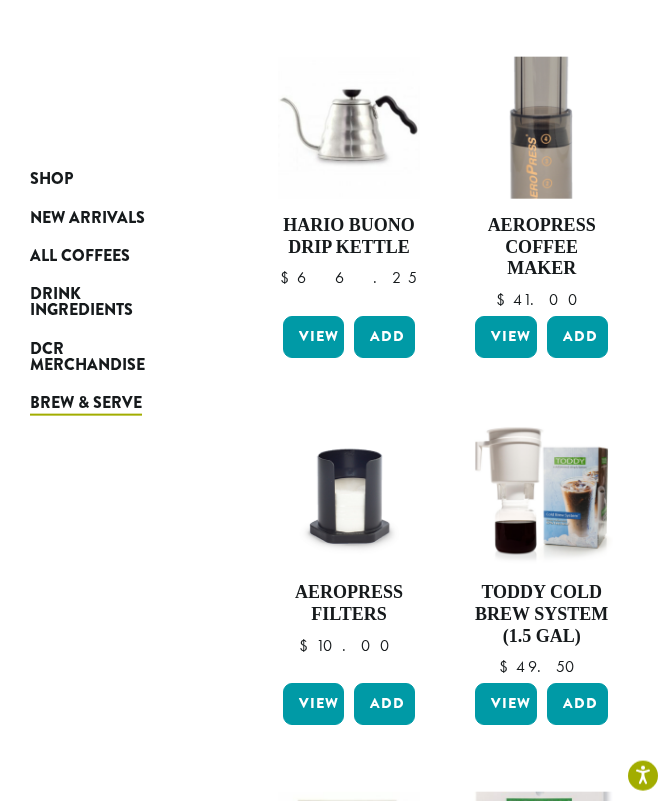 scroll, scrollTop: 736, scrollLeft: 0, axis: vertical 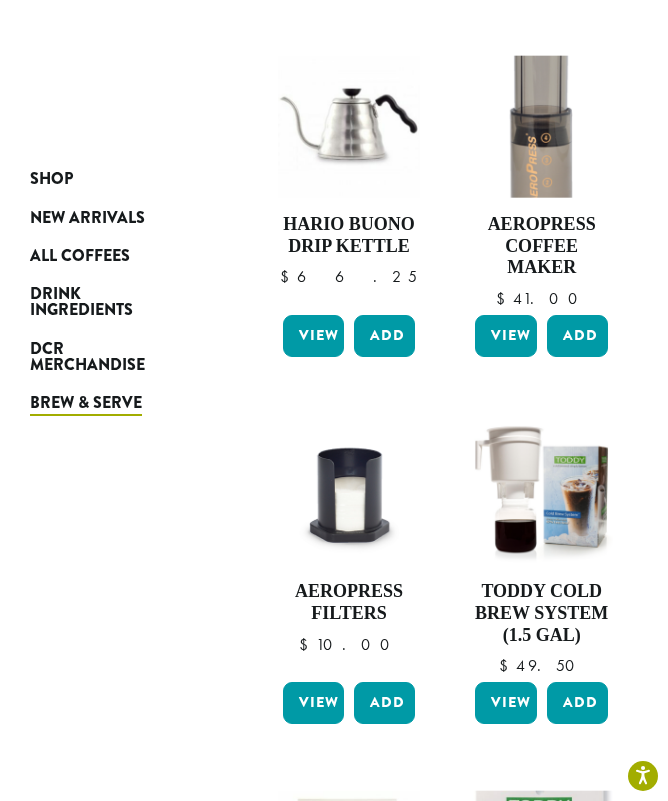 click at bounding box center [541, 494] 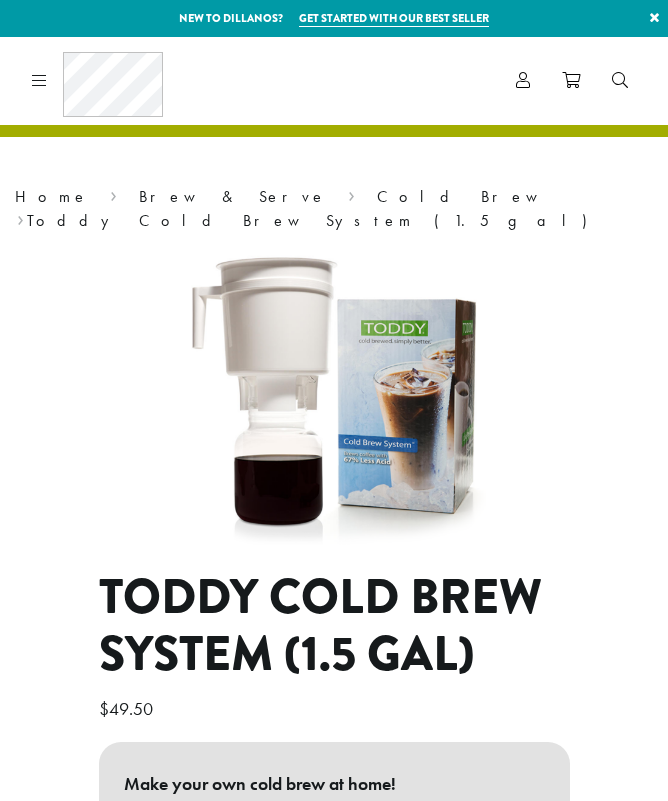 scroll, scrollTop: 0, scrollLeft: 0, axis: both 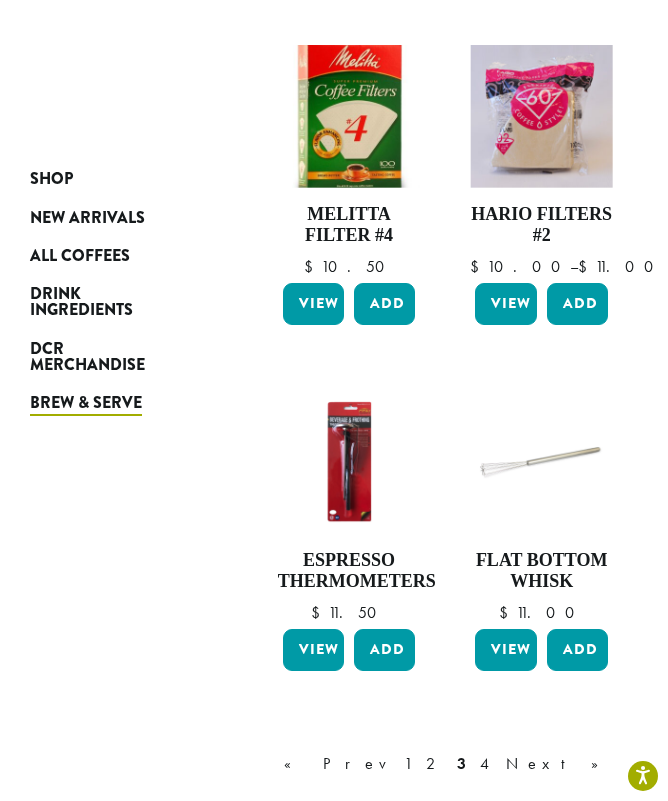 click on "4" at bounding box center [486, 764] 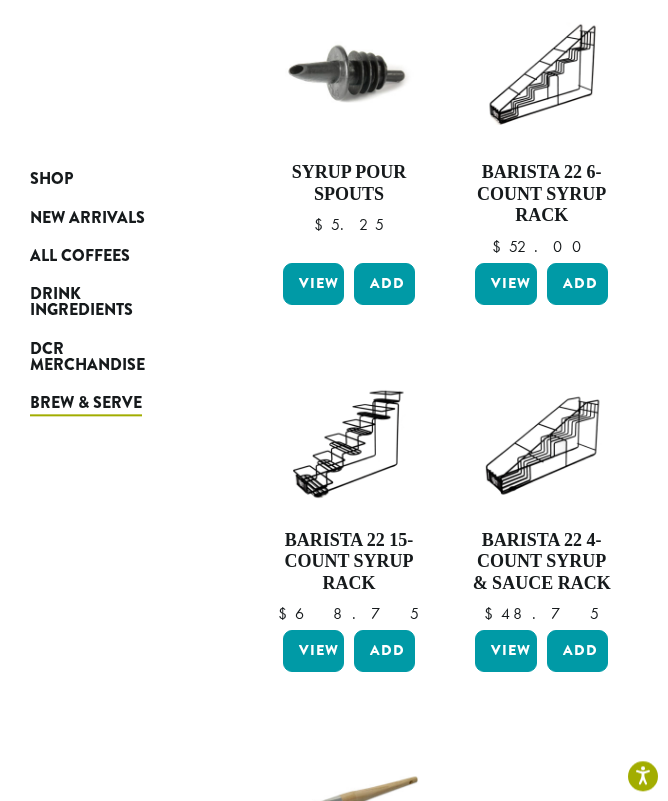 scroll, scrollTop: 1153, scrollLeft: 0, axis: vertical 